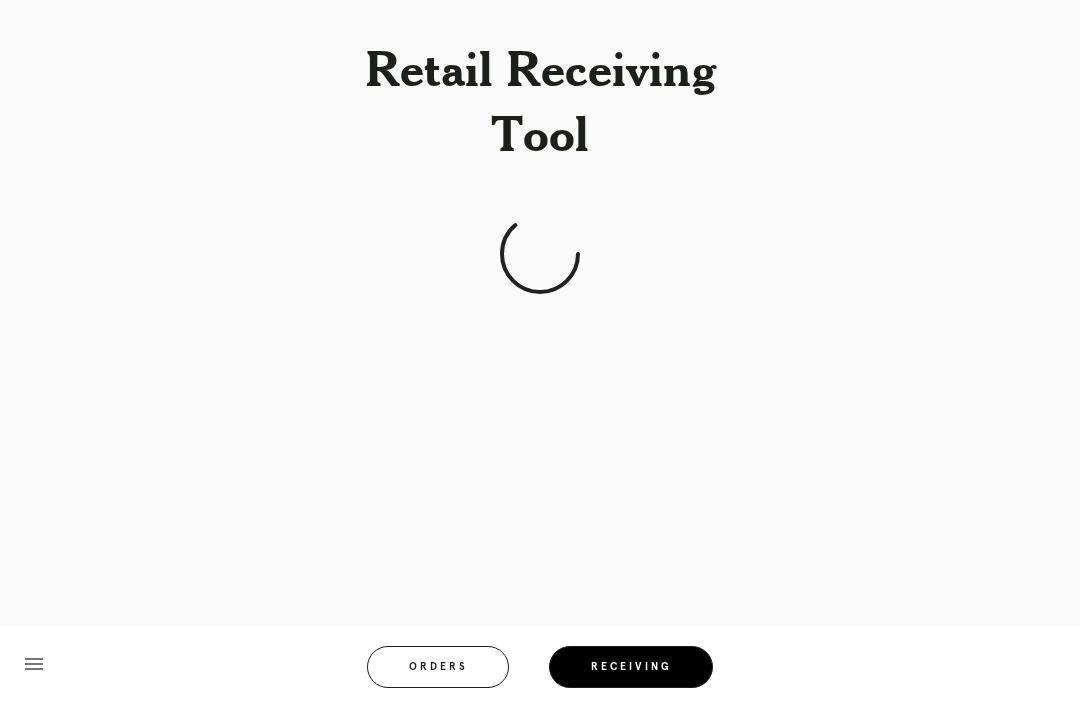 scroll, scrollTop: 61, scrollLeft: 0, axis: vertical 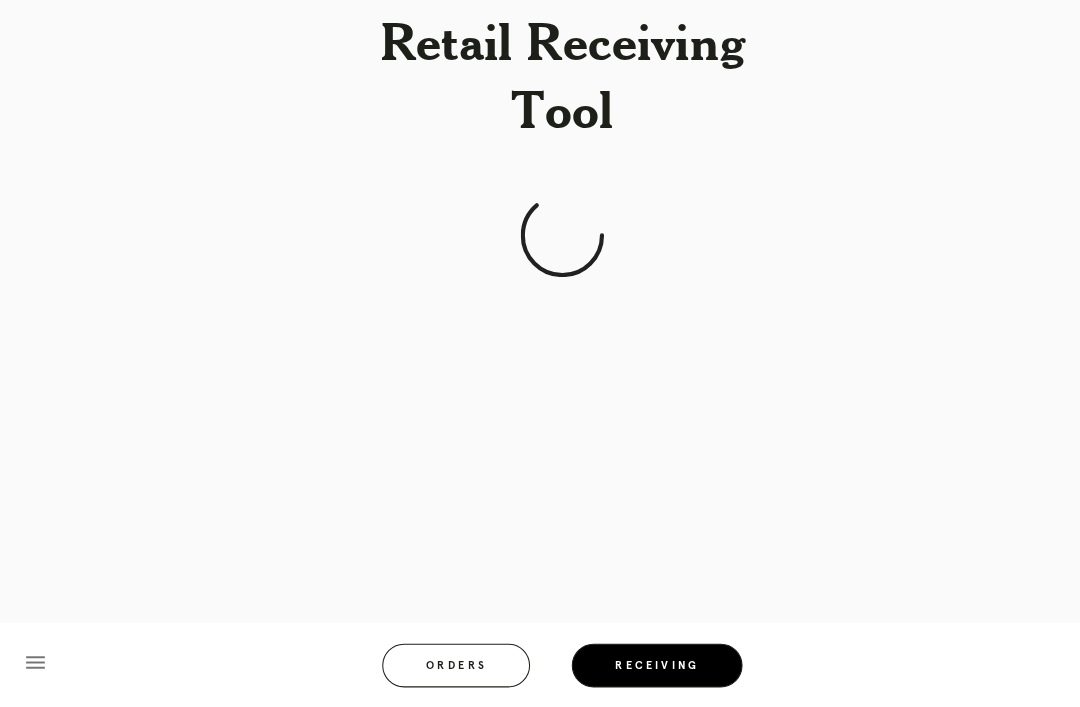 click on "Orders" at bounding box center [438, 667] 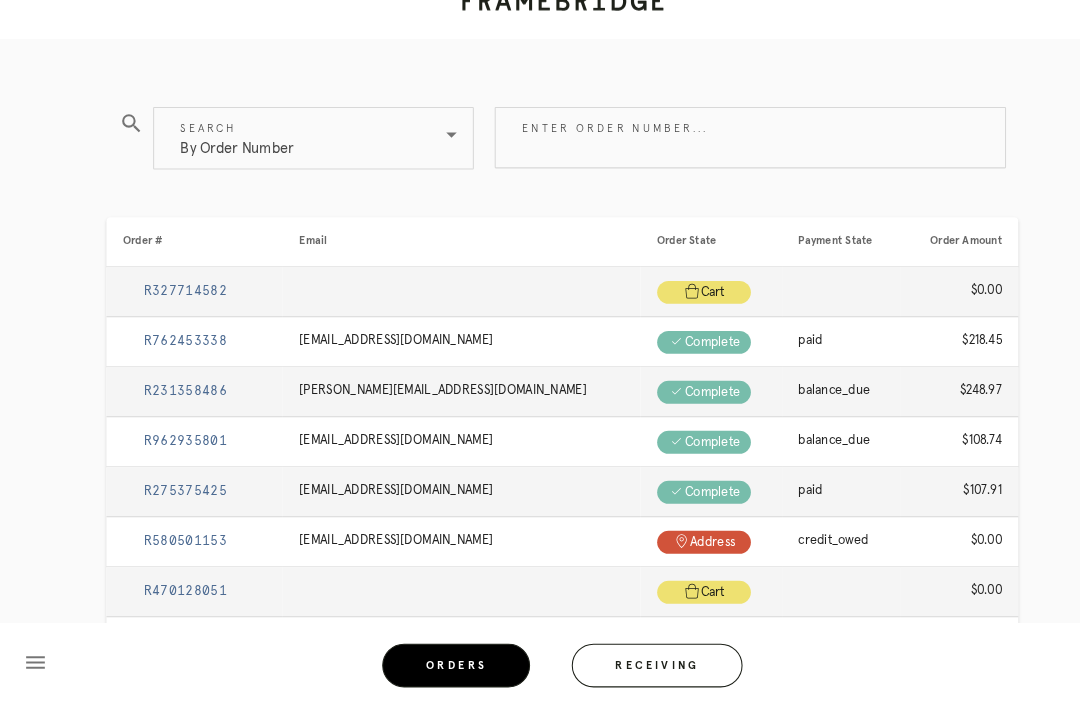 click on "Enter order number..." at bounding box center (720, 160) 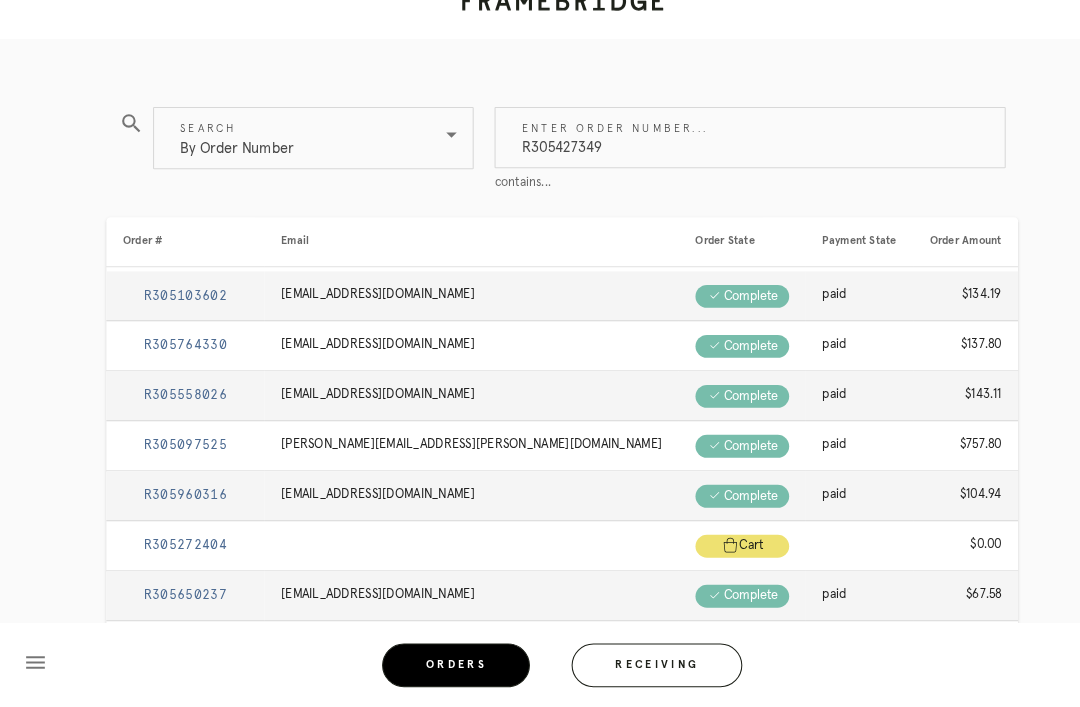 type on "R305427349" 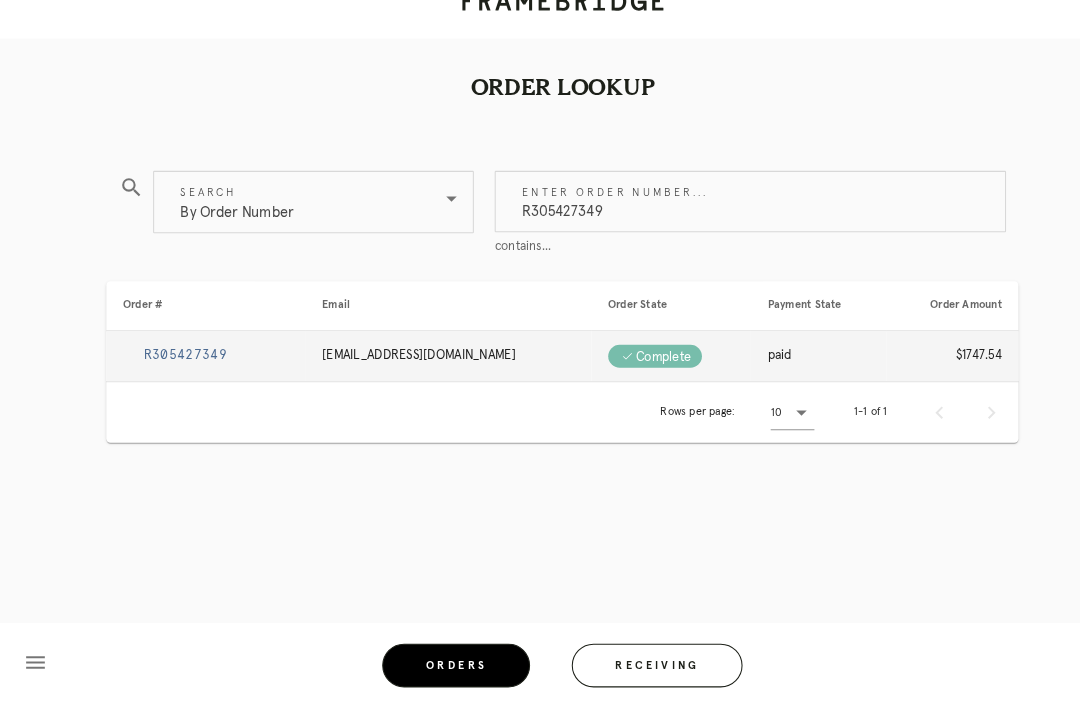 click on "R305427349" at bounding box center [178, 369] 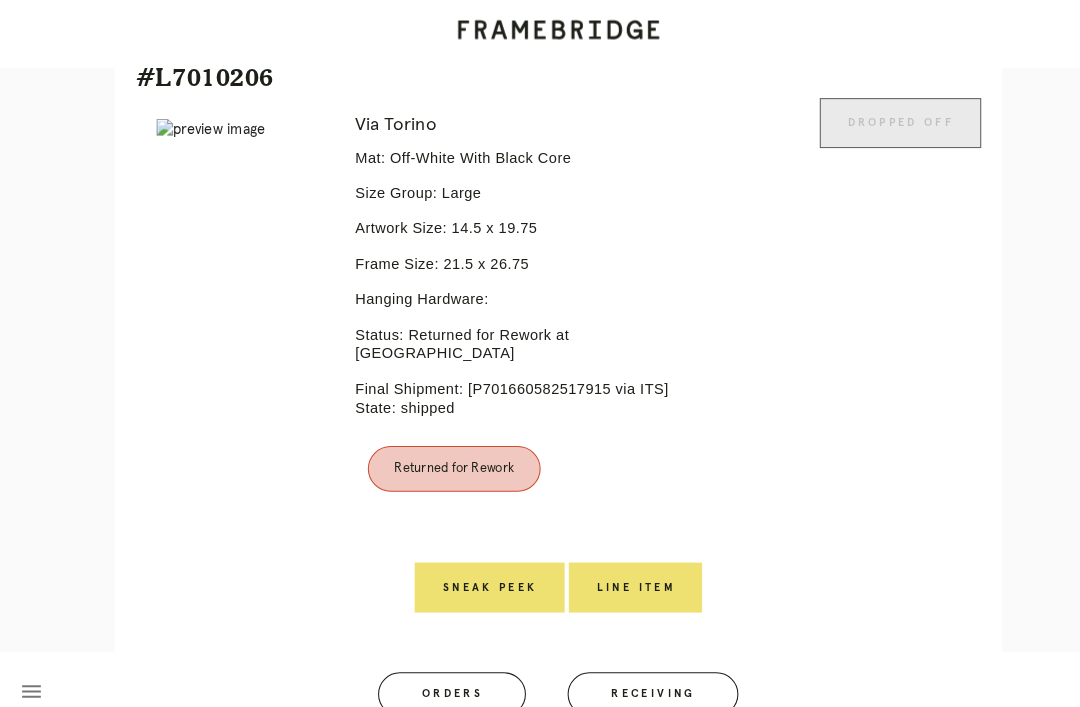 scroll, scrollTop: 3767, scrollLeft: 0, axis: vertical 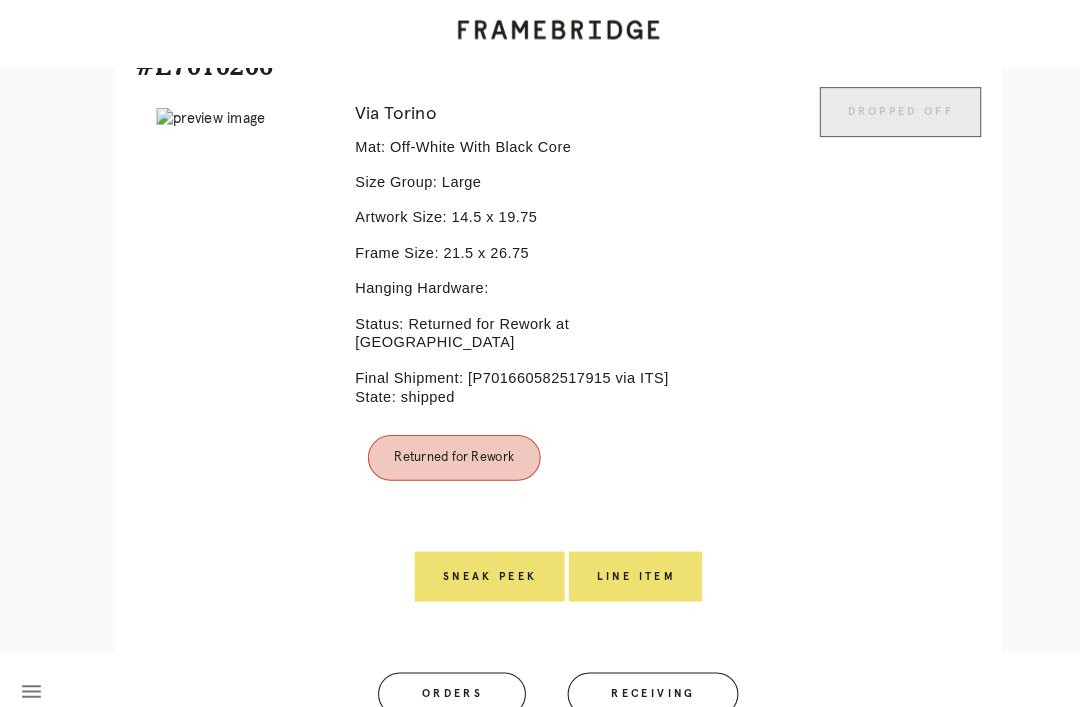 click on "Line Item" at bounding box center (614, 554) 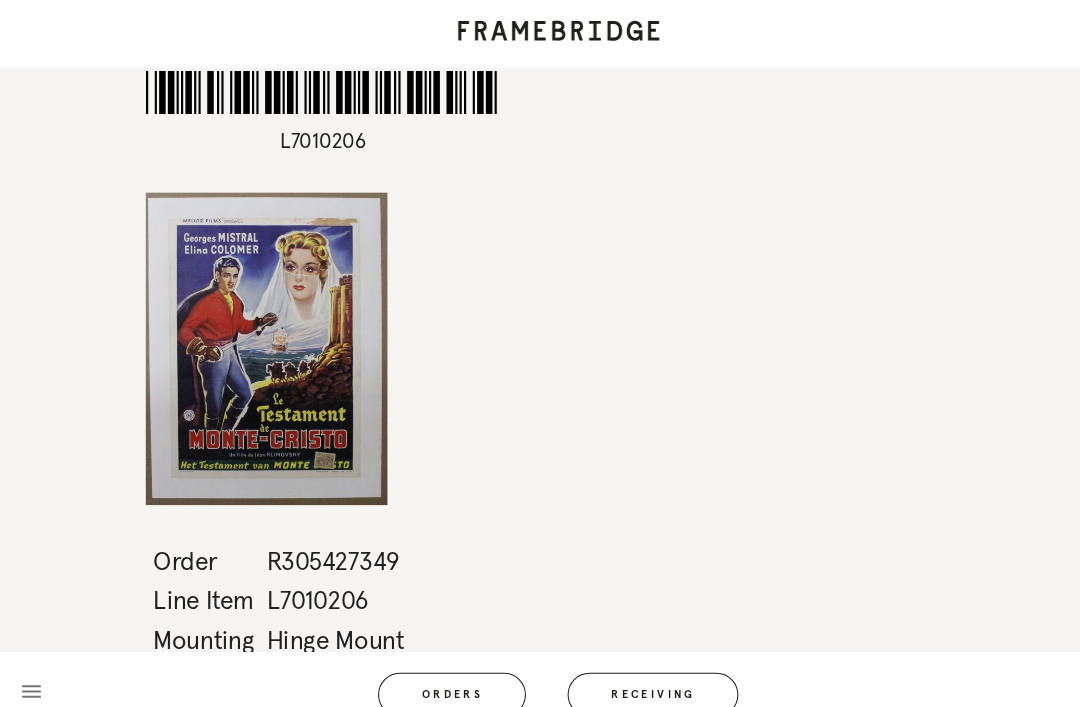 scroll, scrollTop: 0, scrollLeft: 0, axis: both 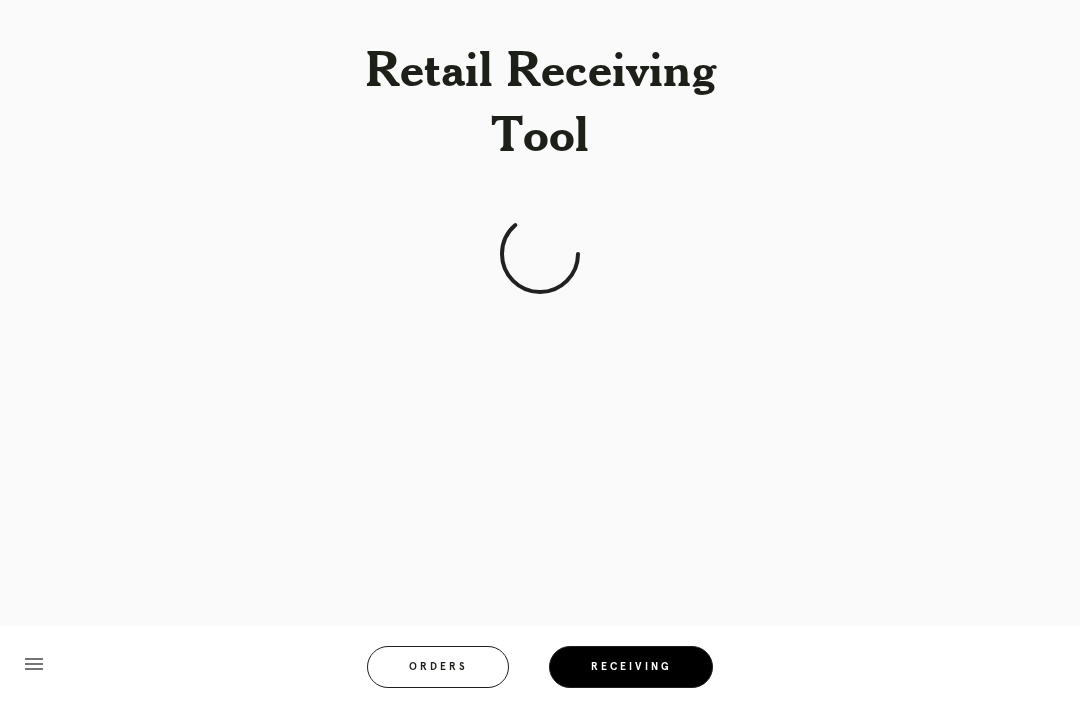 click on "Orders" at bounding box center [438, 667] 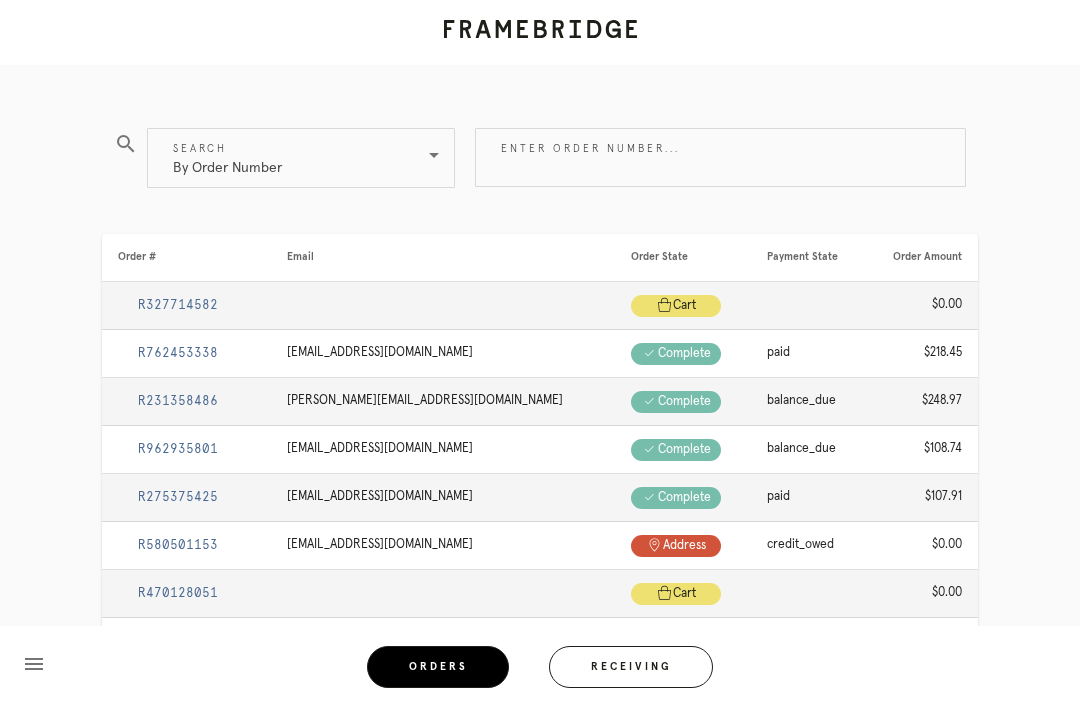 click on "Receiving" at bounding box center (631, 667) 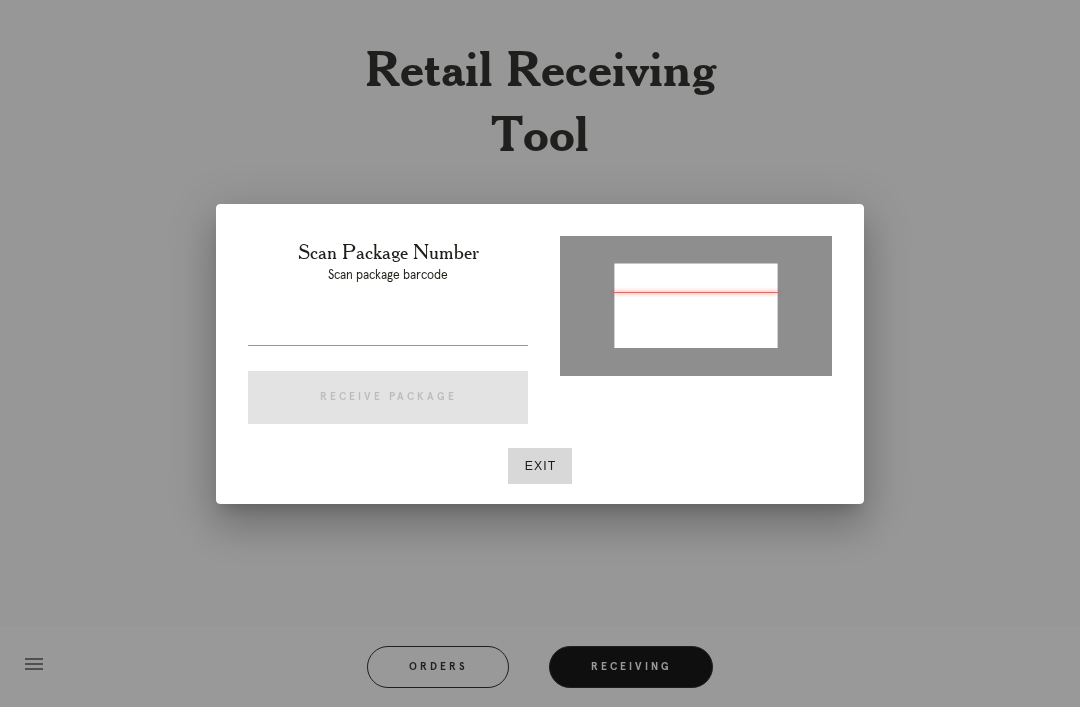type on "P768532352294977" 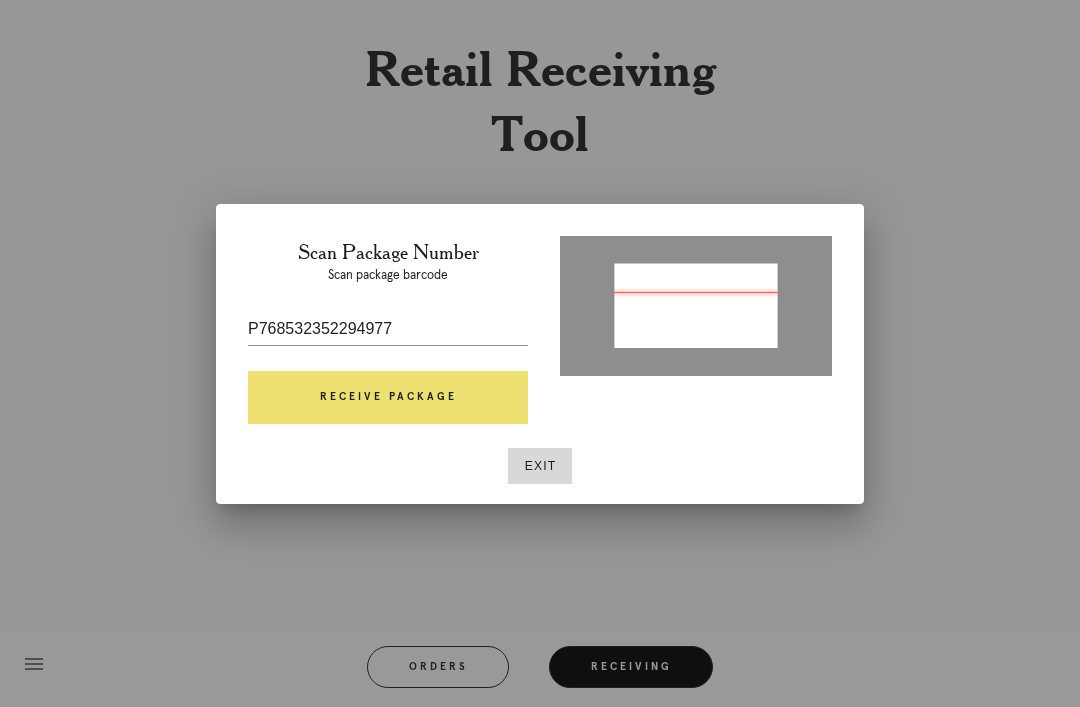 click on "Receive Package" at bounding box center (388, 398) 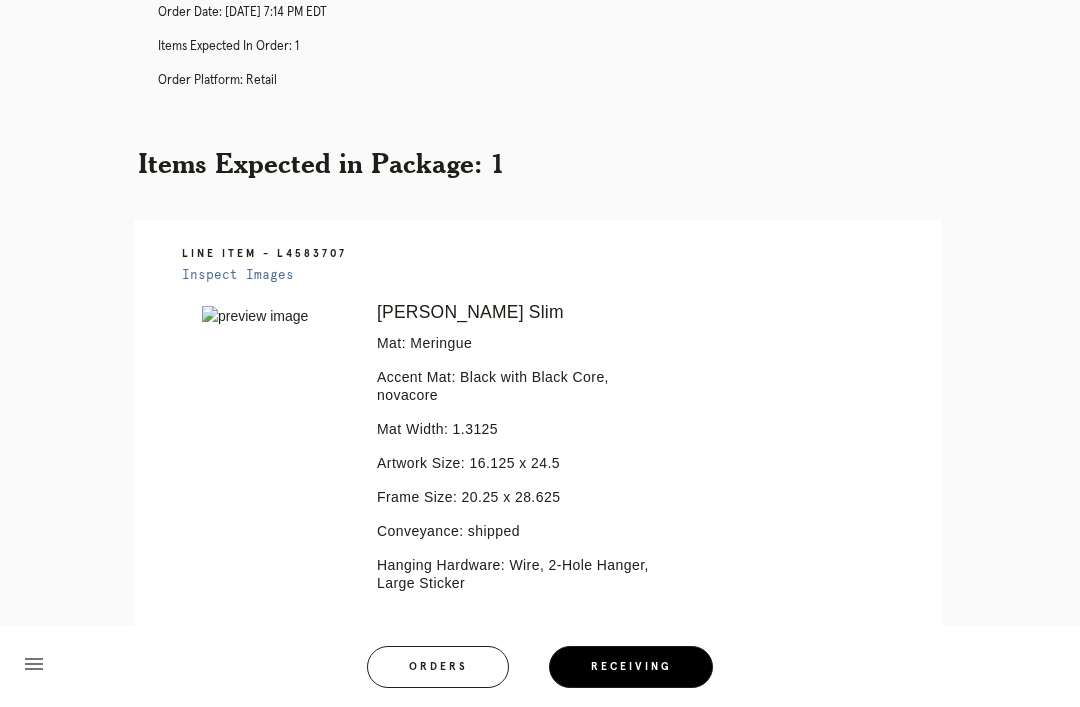 scroll, scrollTop: 269, scrollLeft: 0, axis: vertical 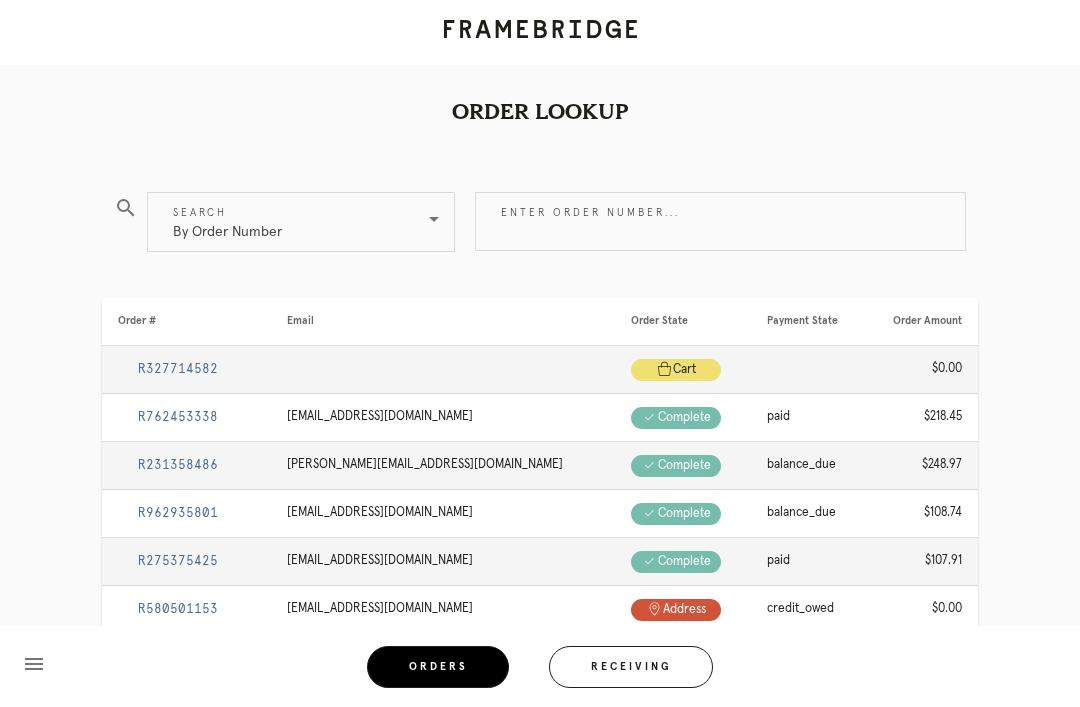 click on "Receiving" at bounding box center (631, 667) 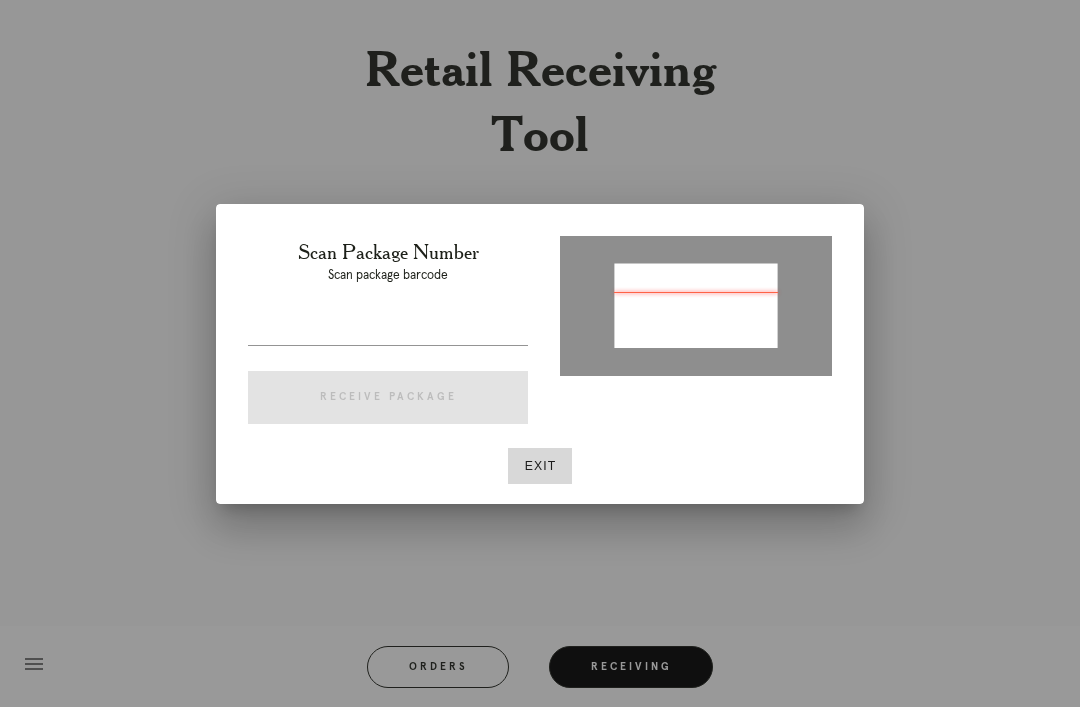 type on "P978710130499986" 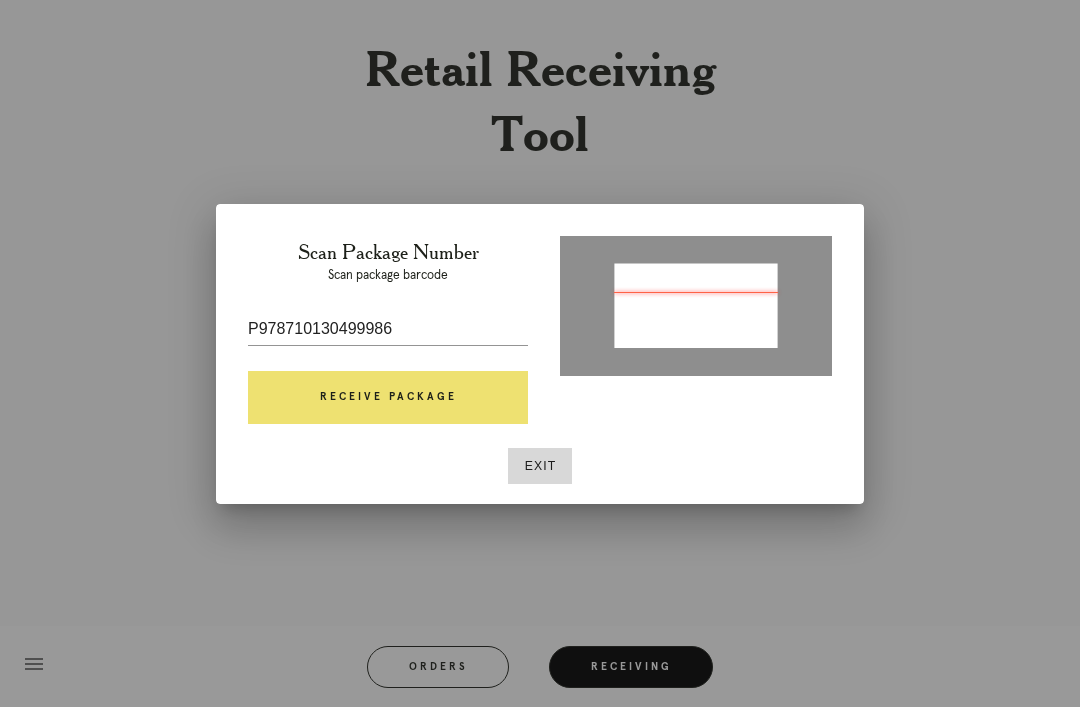 click on "Receive Package" at bounding box center [388, 398] 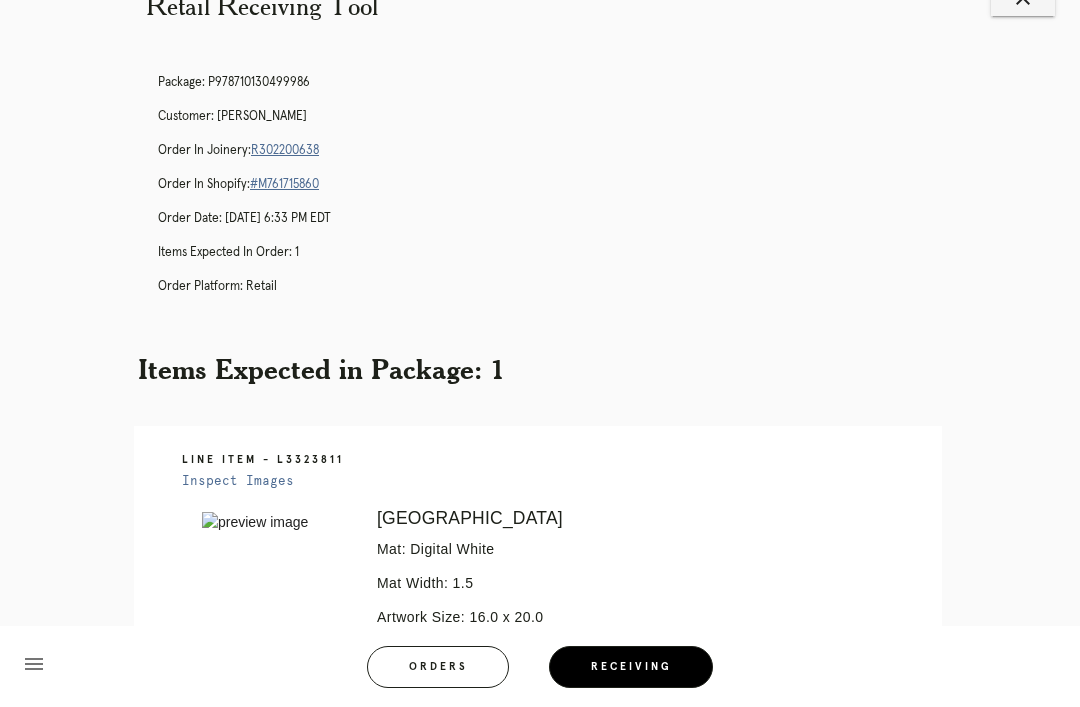 scroll, scrollTop: 69, scrollLeft: 0, axis: vertical 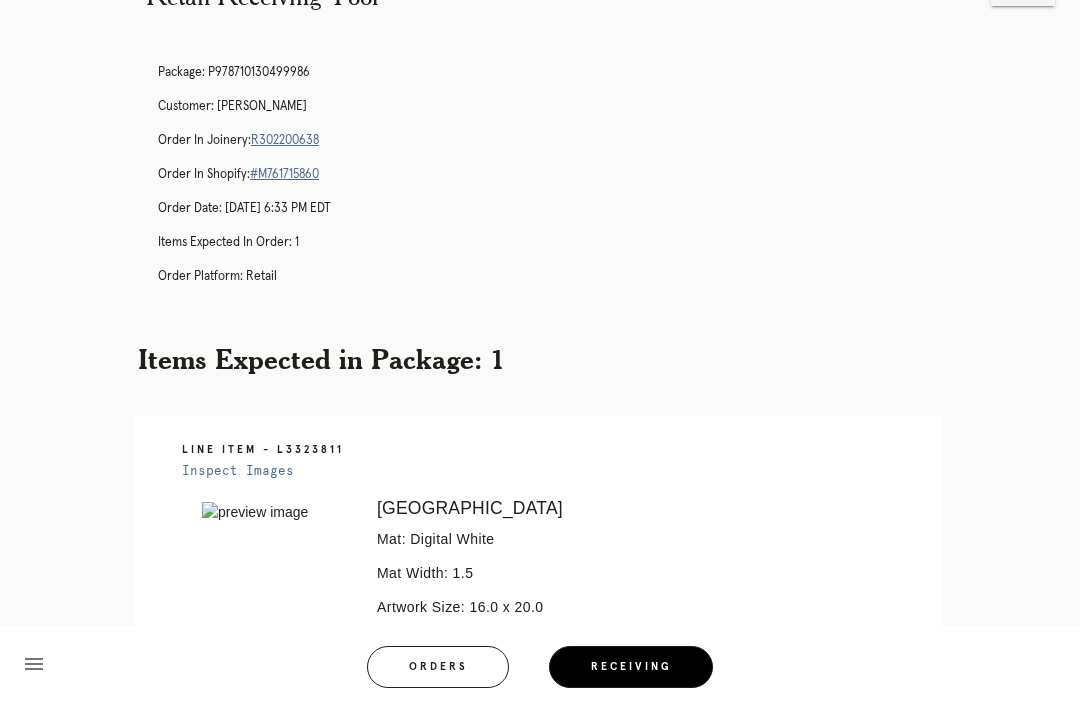 click on "R302200638" at bounding box center [285, 140] 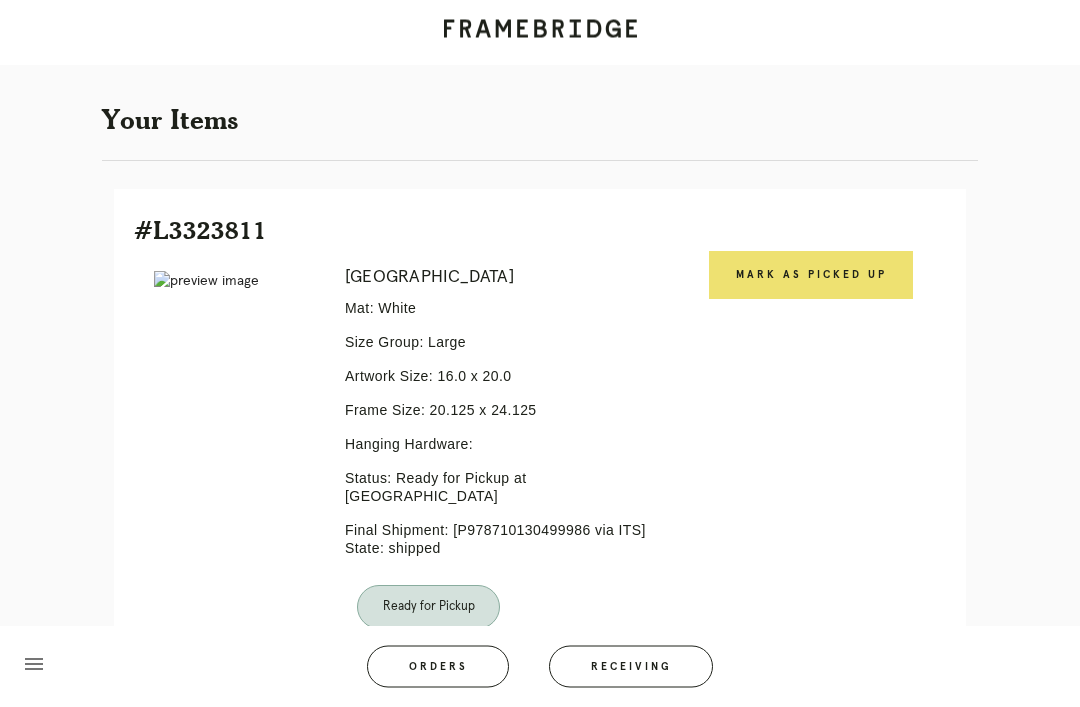 scroll, scrollTop: 344, scrollLeft: 0, axis: vertical 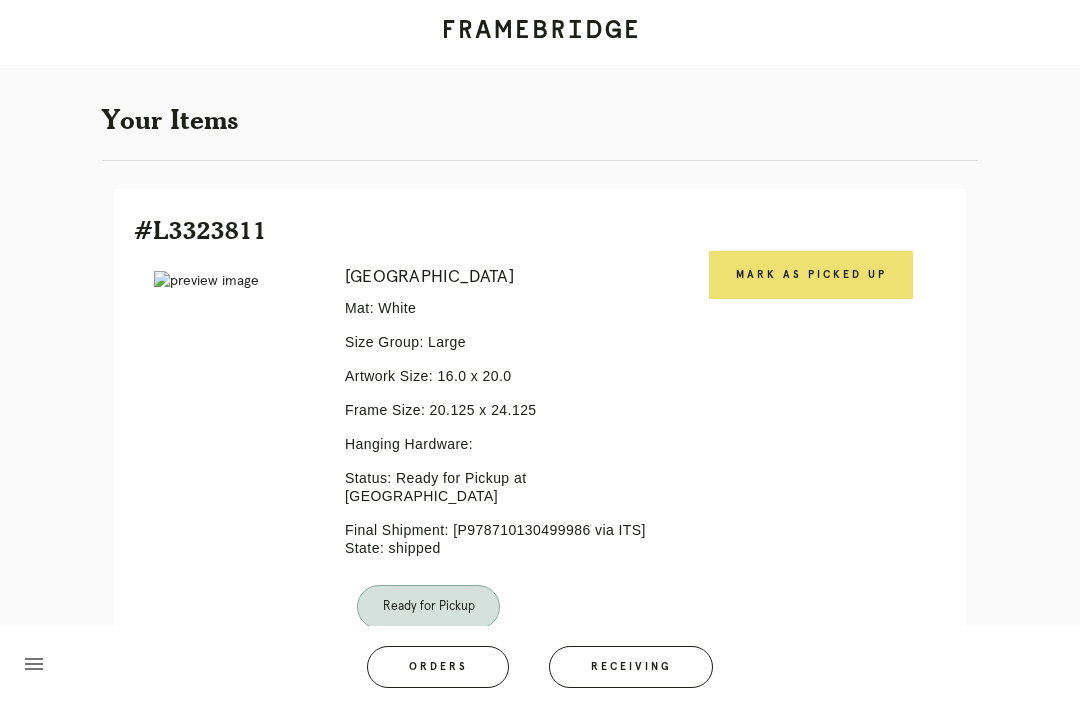click on "Mark as Picked Up" at bounding box center [811, 275] 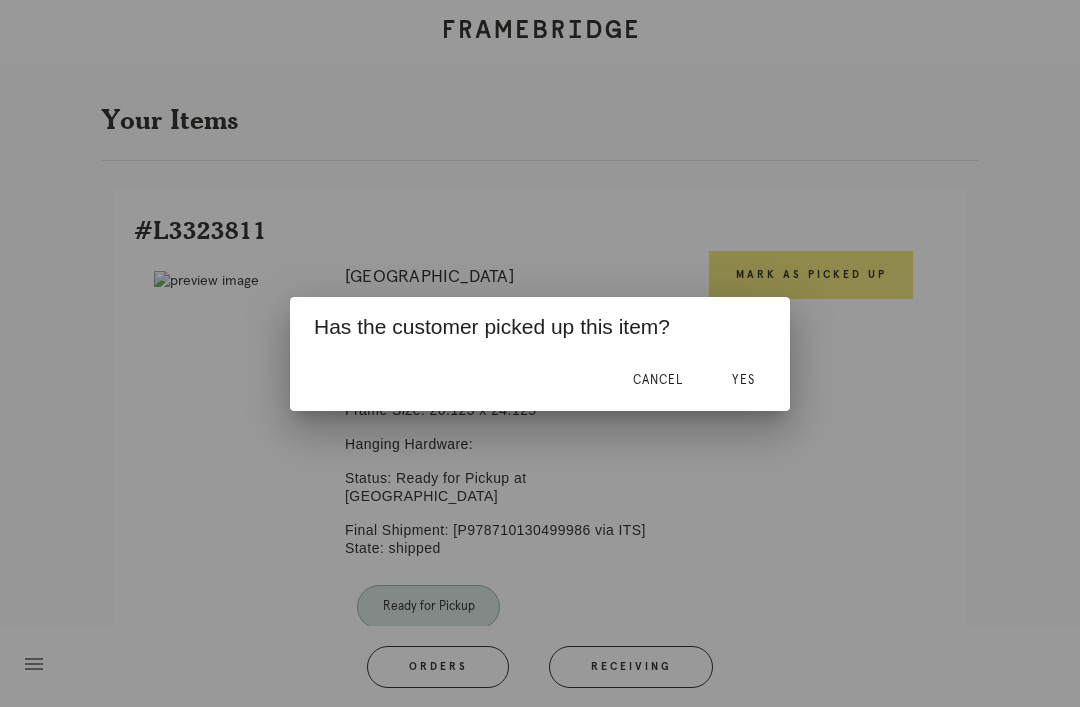 click on "Yes" at bounding box center (743, 381) 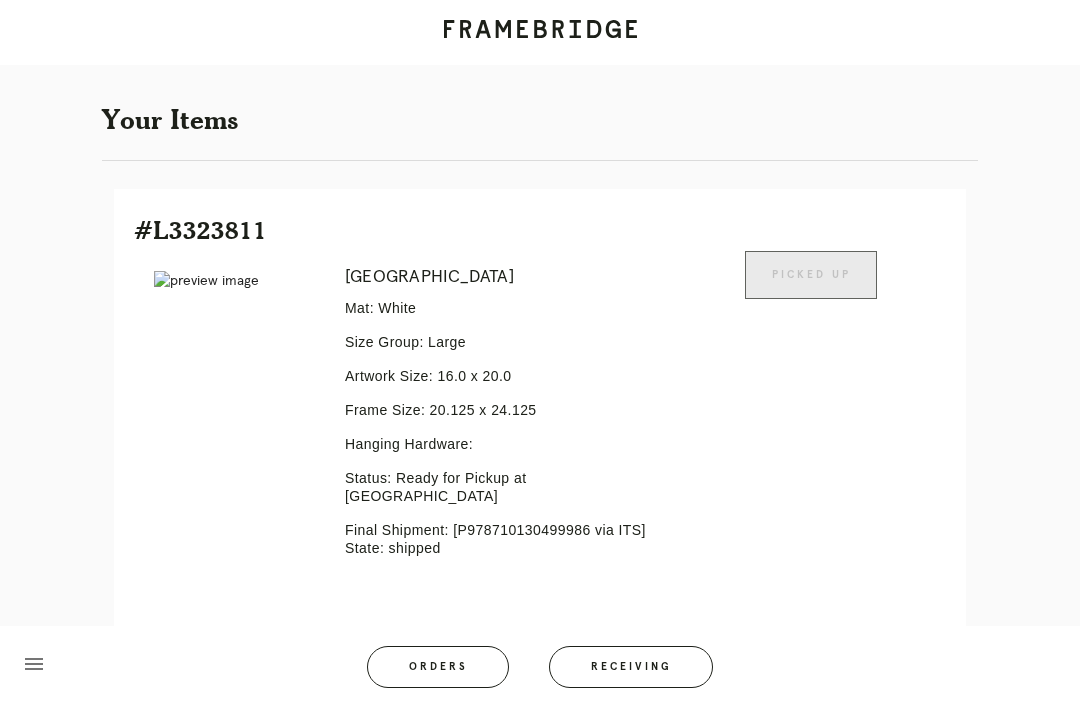 click on "Orders" at bounding box center (438, 667) 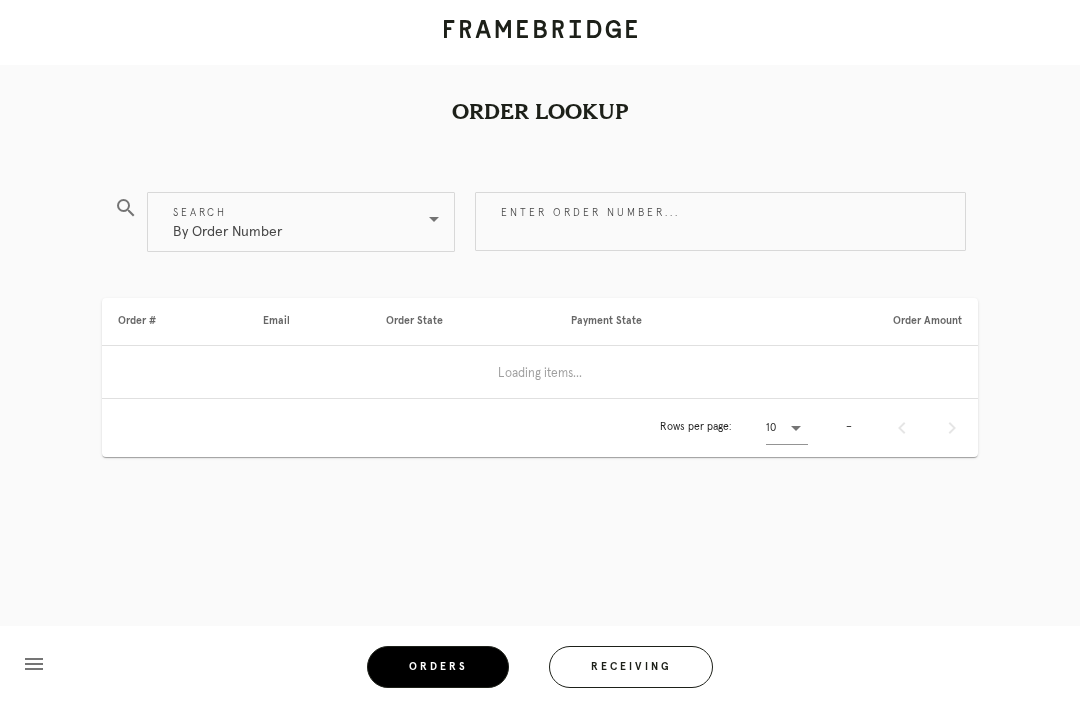 click on "Receiving" at bounding box center [631, 667] 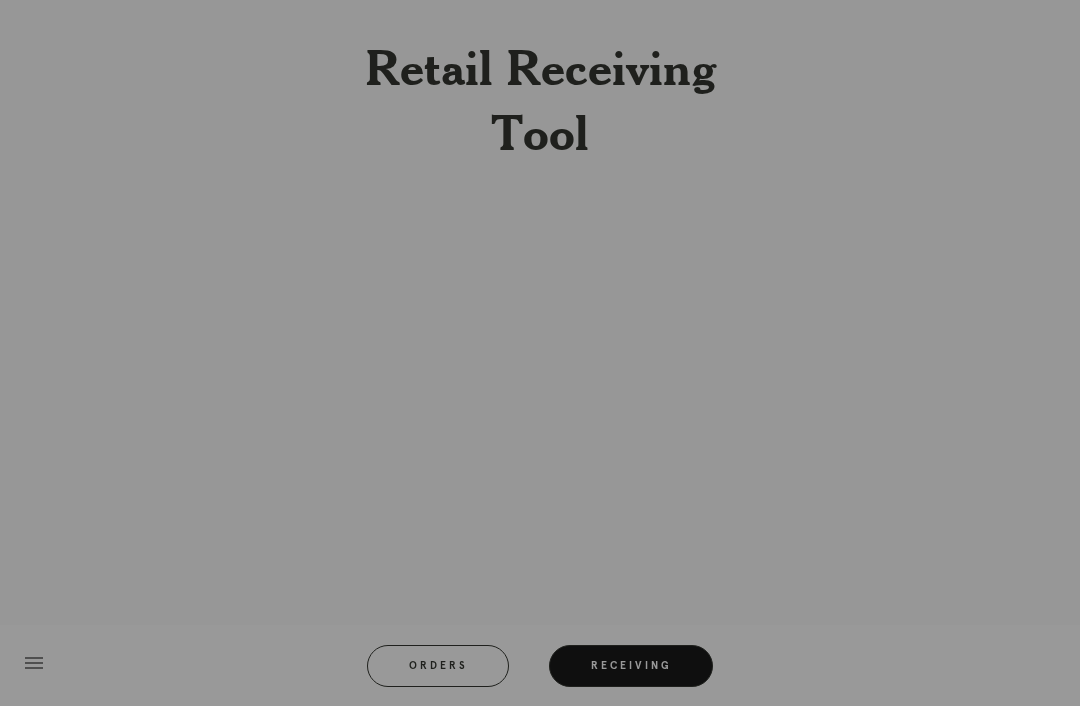 scroll, scrollTop: 64, scrollLeft: 0, axis: vertical 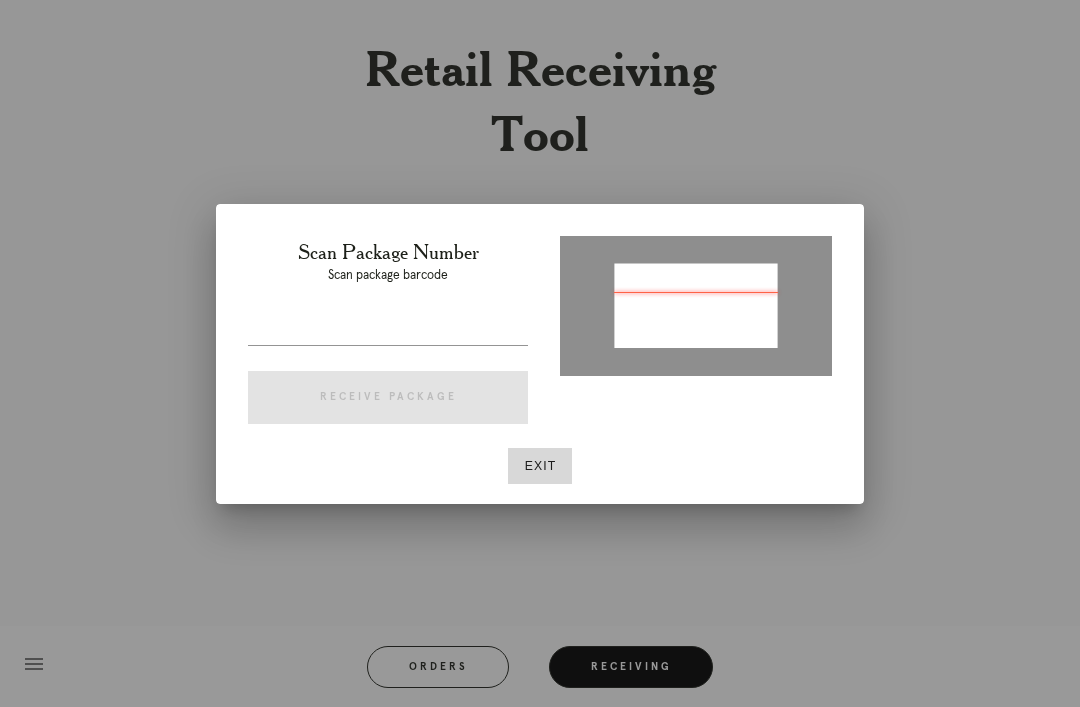 type on "P452700669668339" 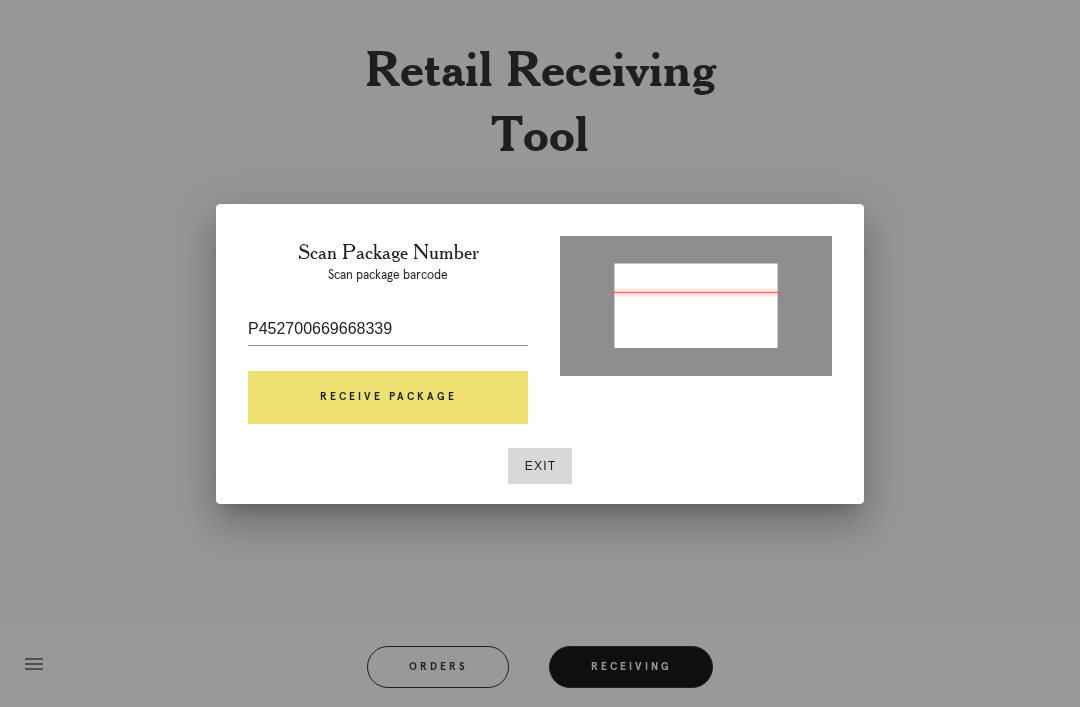 click on "Receive Package" at bounding box center [388, 398] 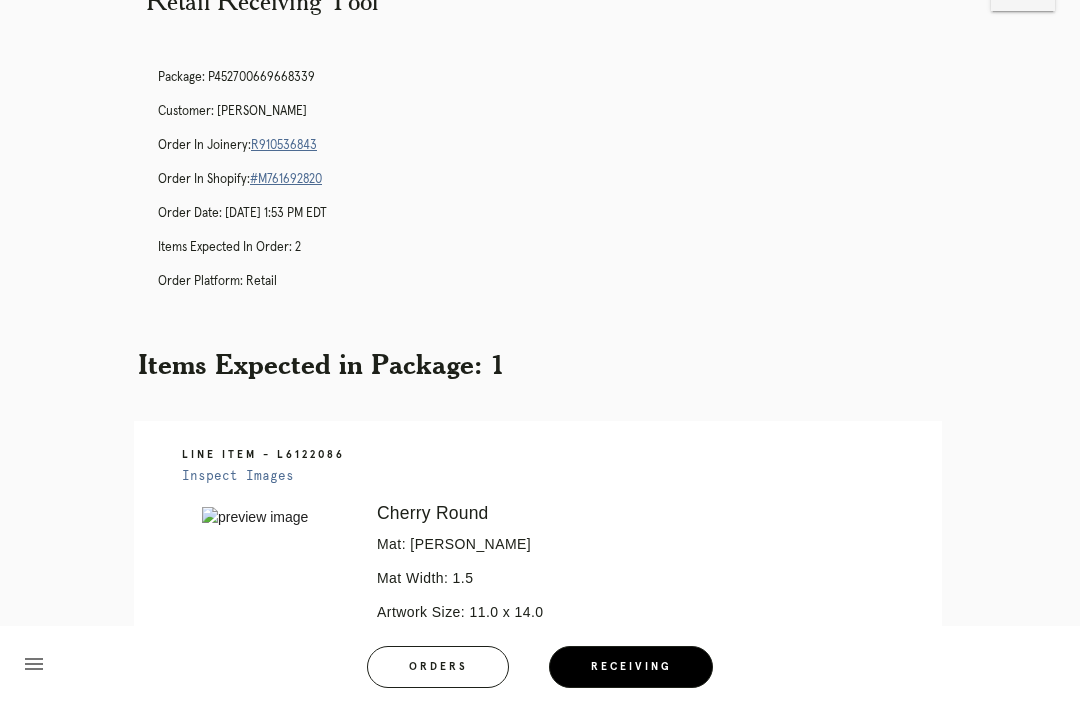 click on "Orders" at bounding box center [438, 667] 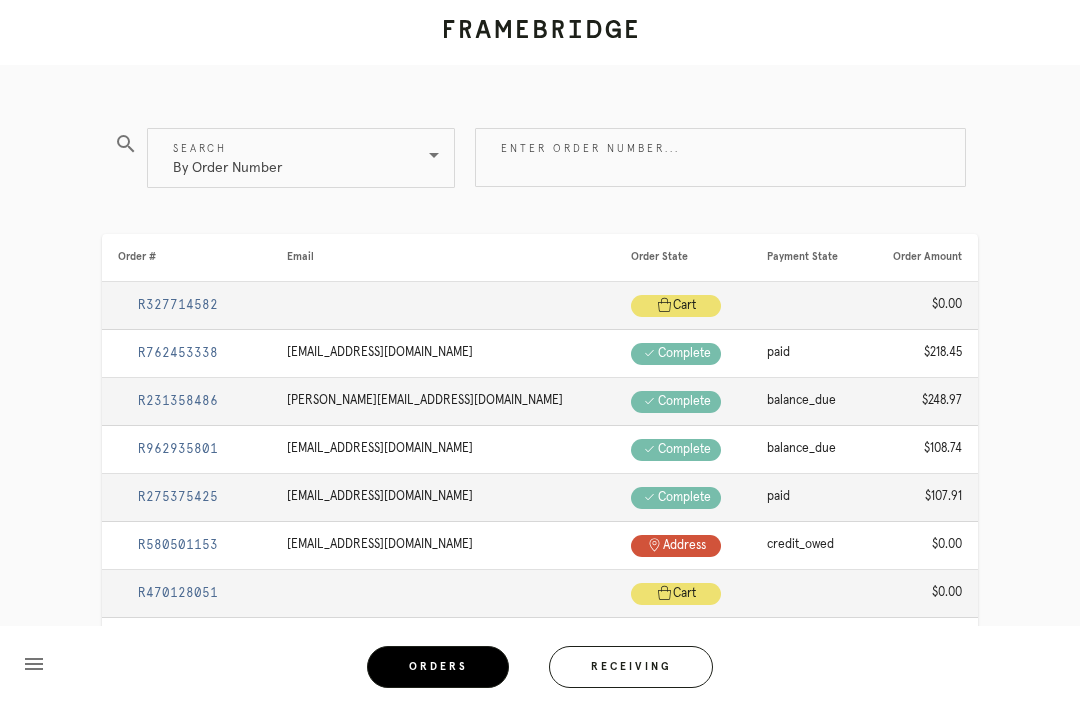 click on "Receiving" at bounding box center [631, 667] 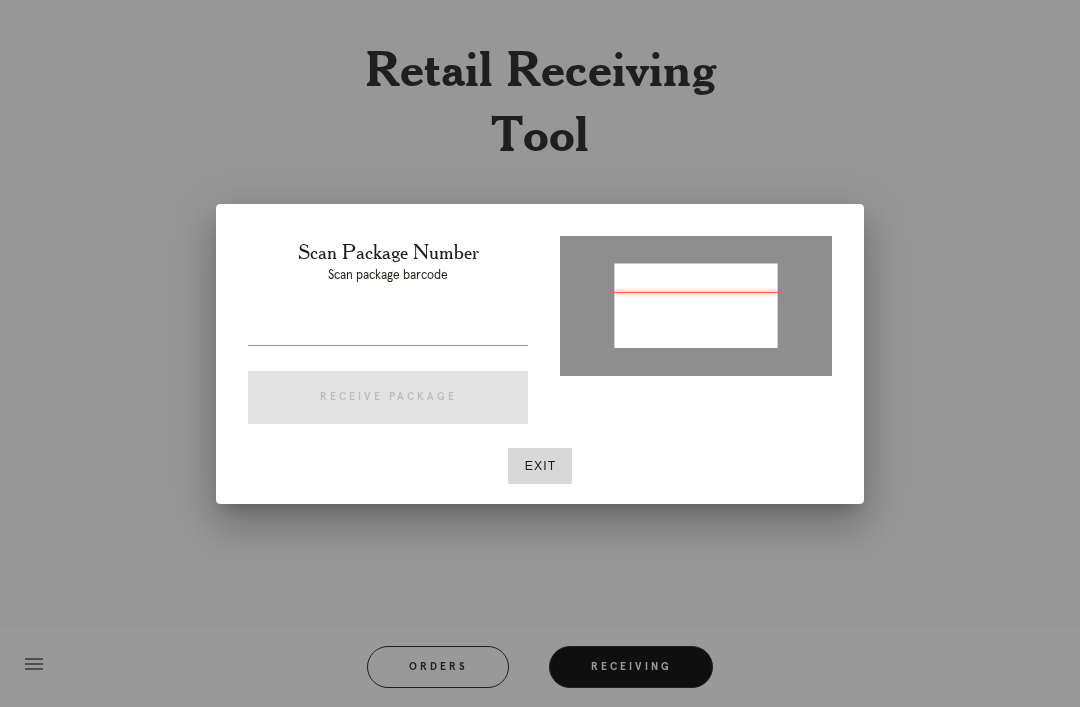 type on "P374081756587274" 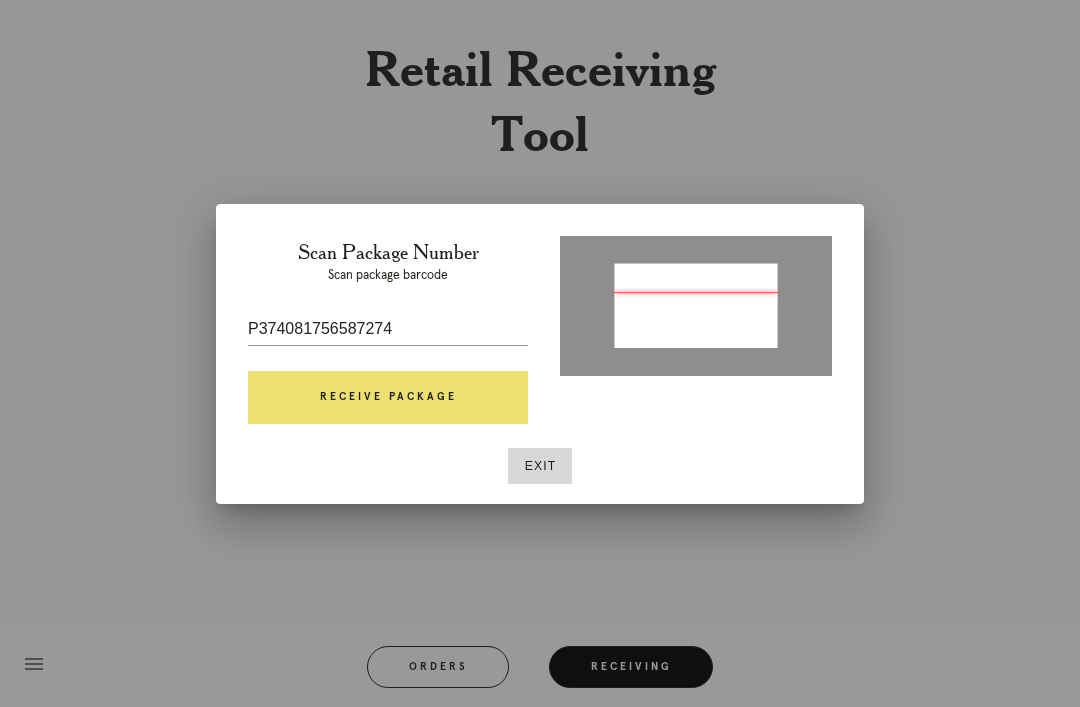 click on "Receive Package" at bounding box center [388, 398] 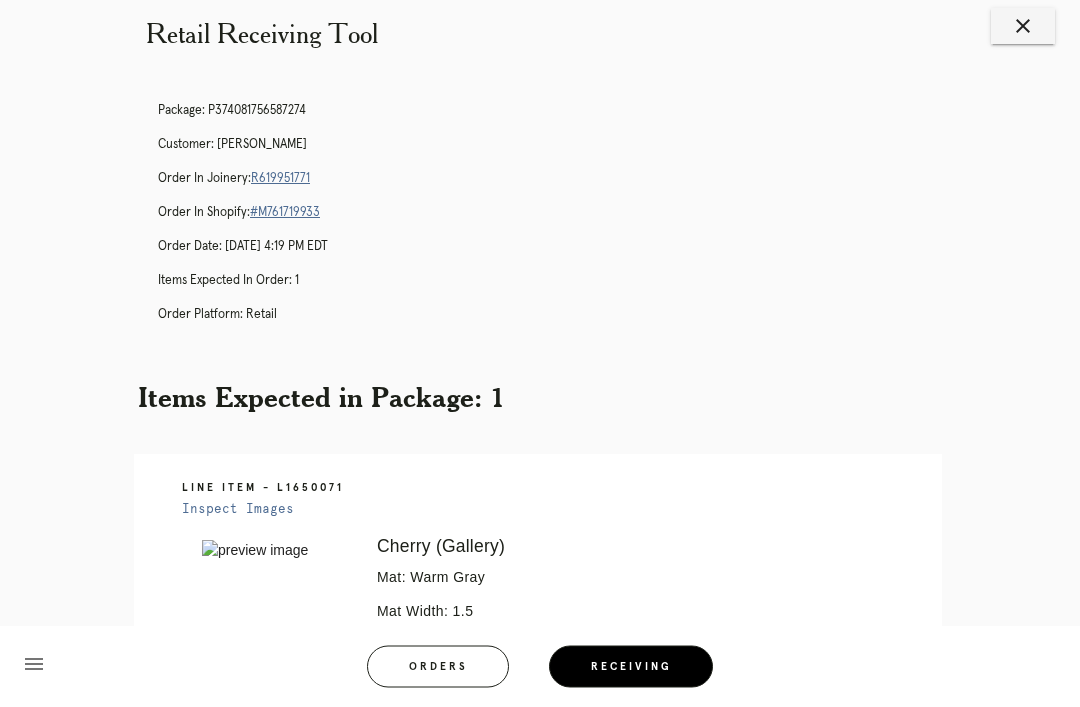 scroll, scrollTop: 18, scrollLeft: 0, axis: vertical 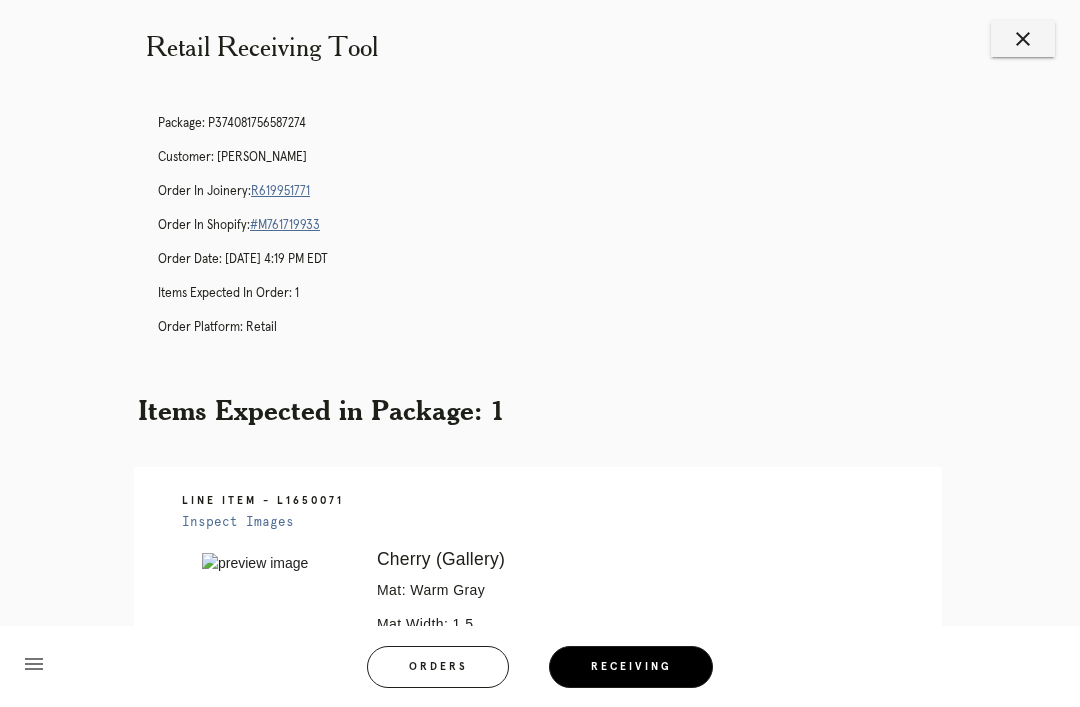 click on "R619951771" at bounding box center (280, 191) 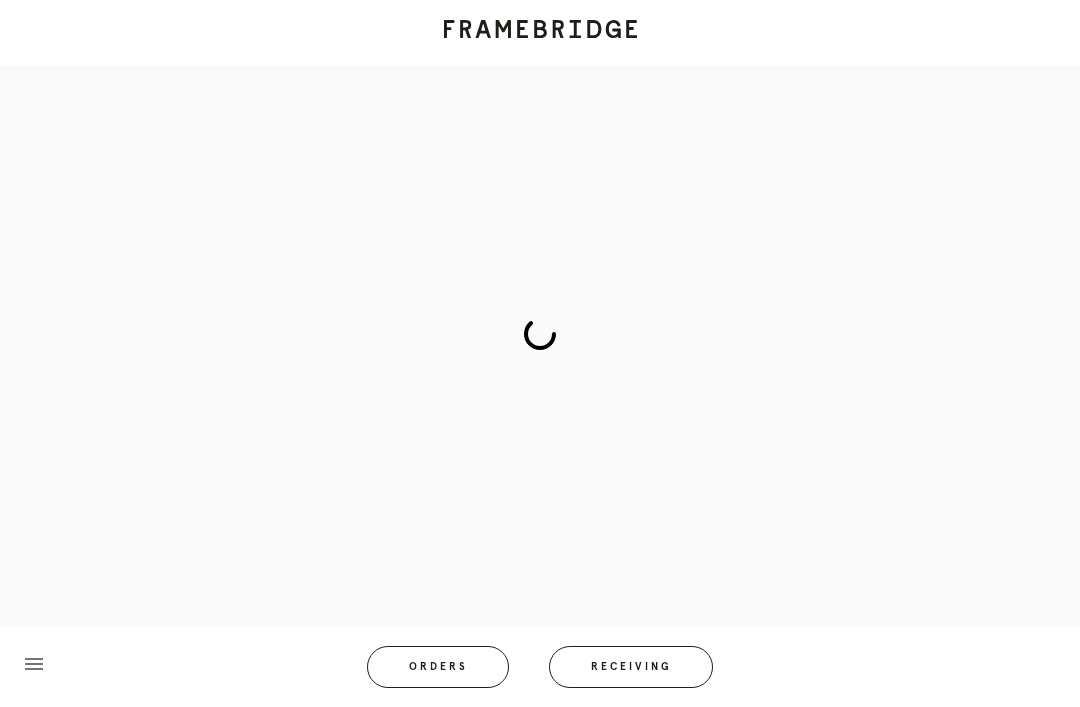 scroll, scrollTop: 0, scrollLeft: 0, axis: both 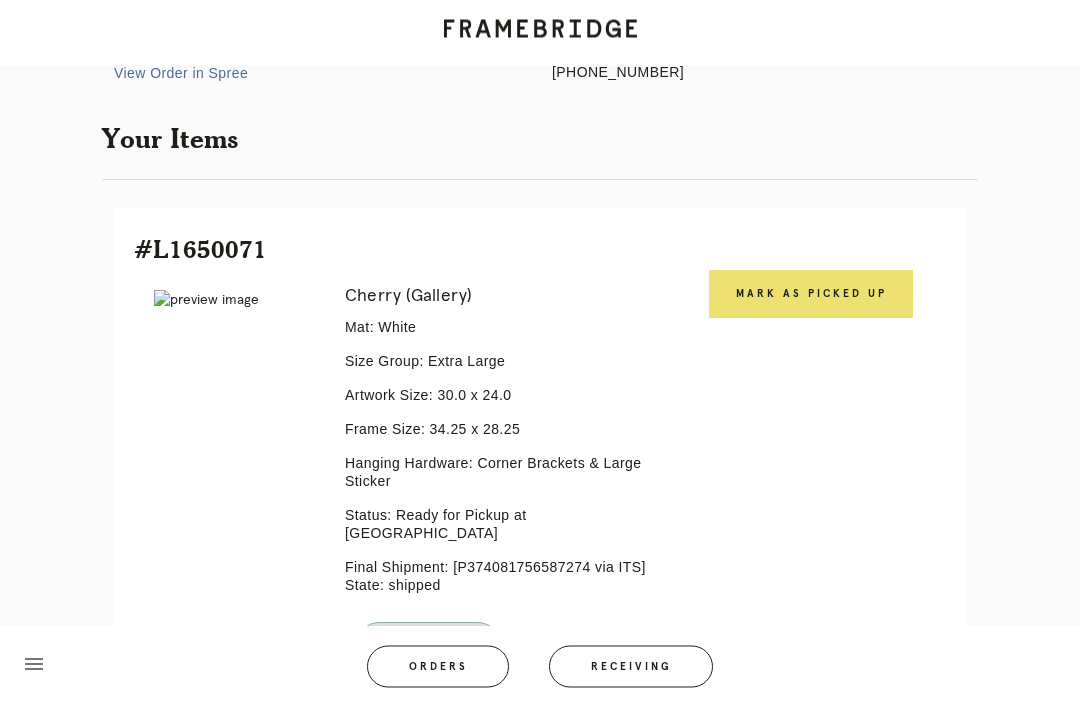 click on "Mark as Picked Up" at bounding box center (811, 295) 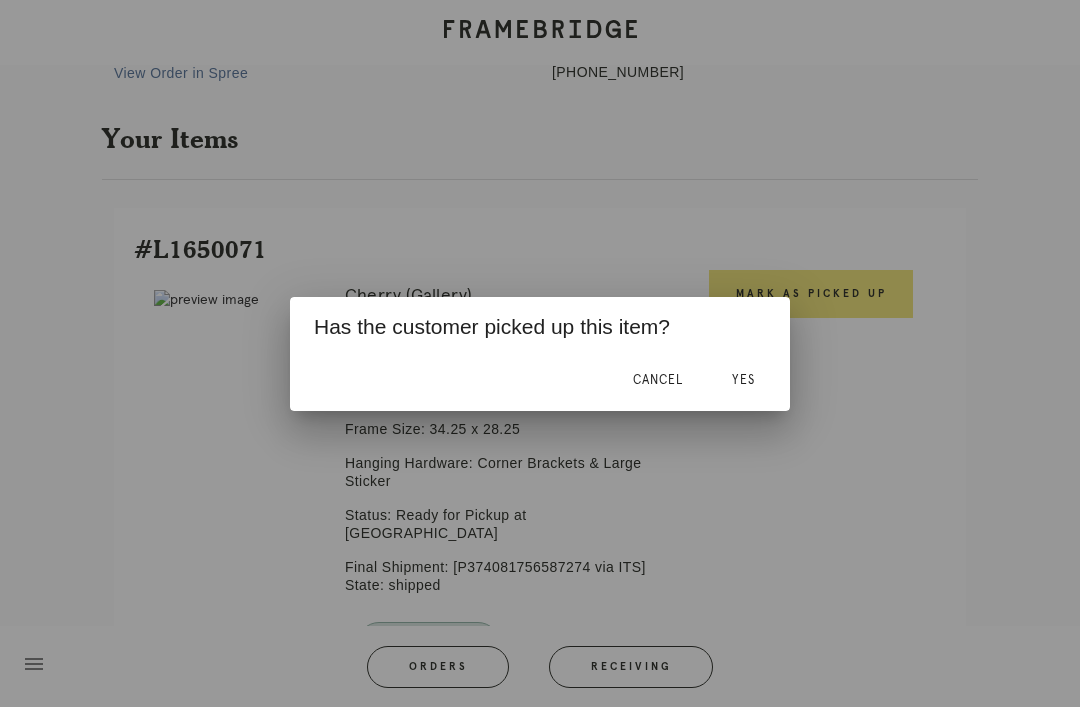 click on "Yes" at bounding box center [743, 381] 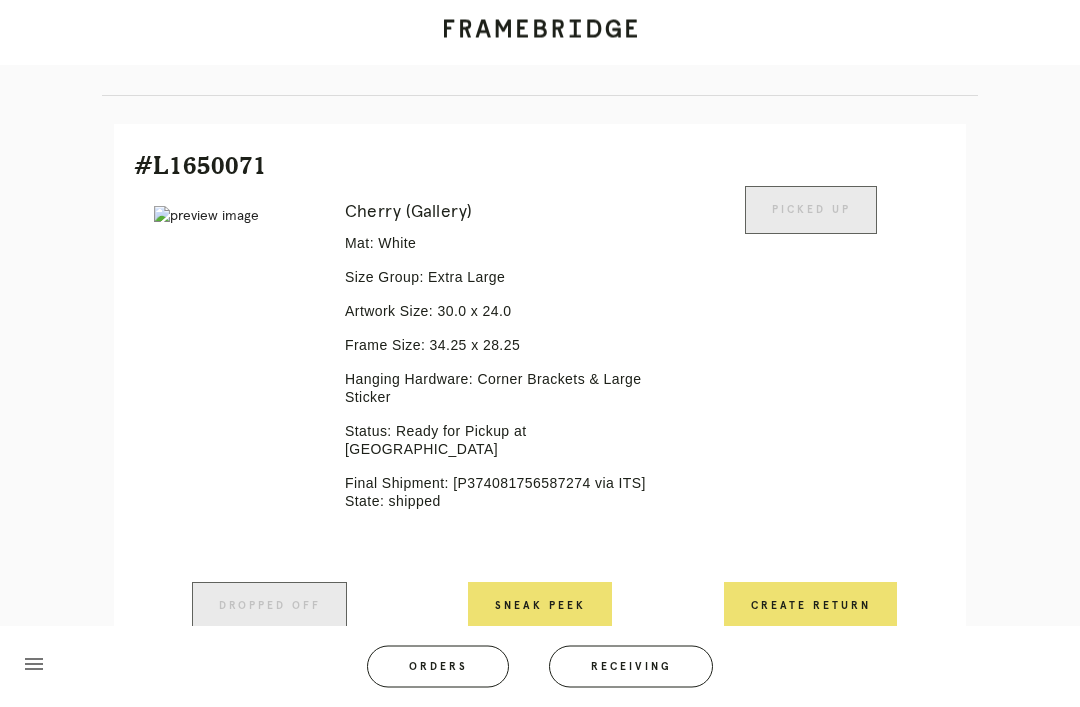 scroll, scrollTop: 446, scrollLeft: 0, axis: vertical 